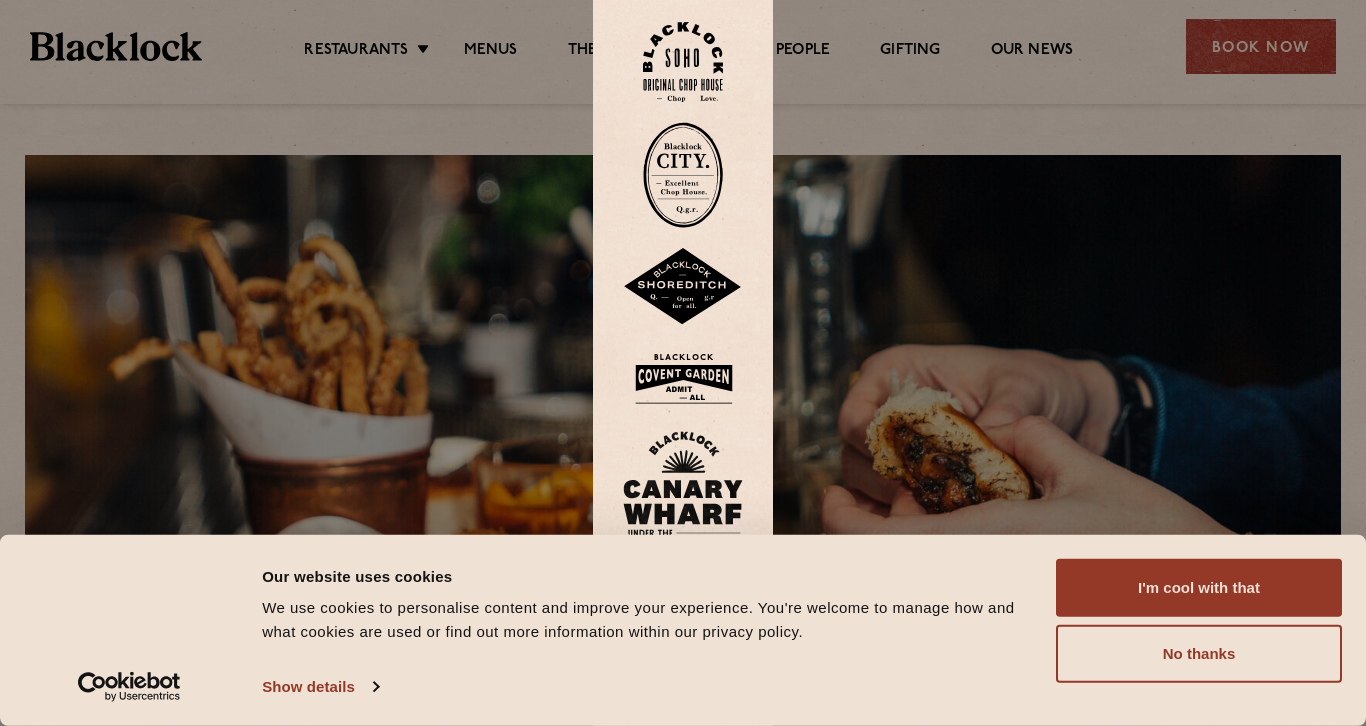 scroll, scrollTop: 0, scrollLeft: 0, axis: both 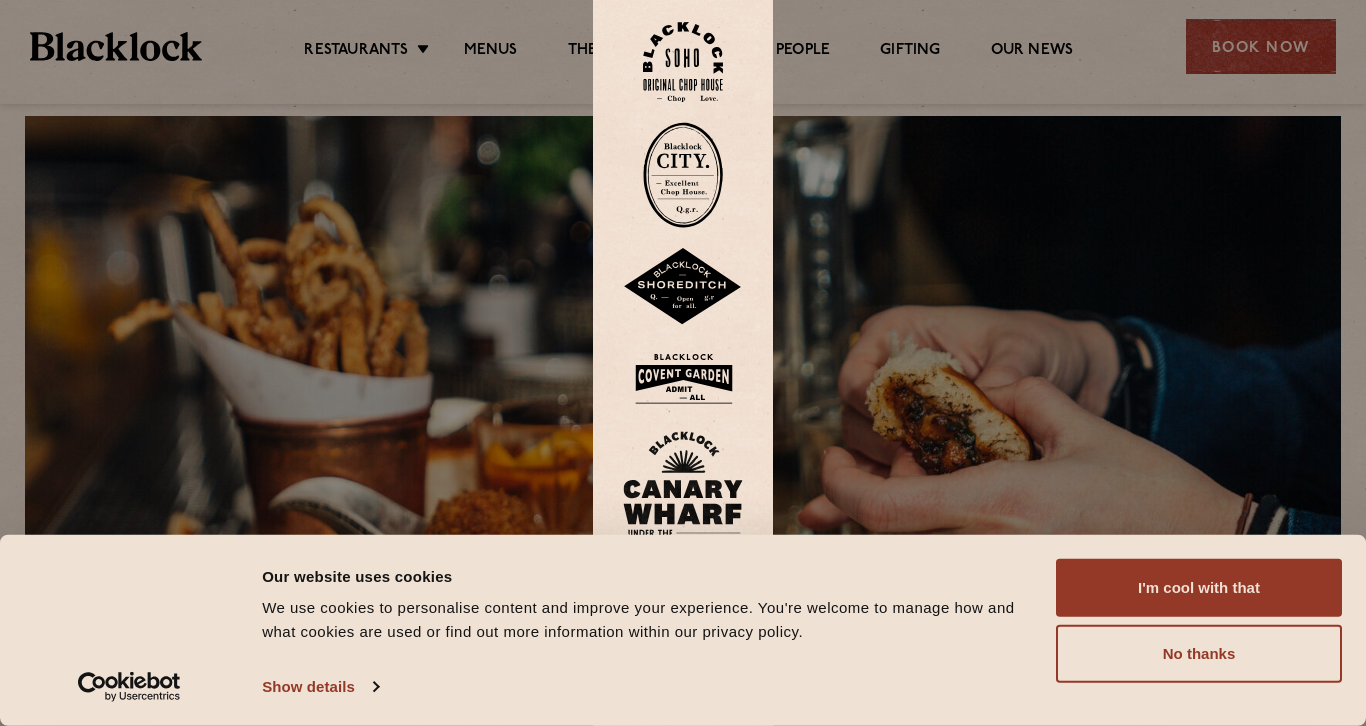 click at bounding box center (683, 489) 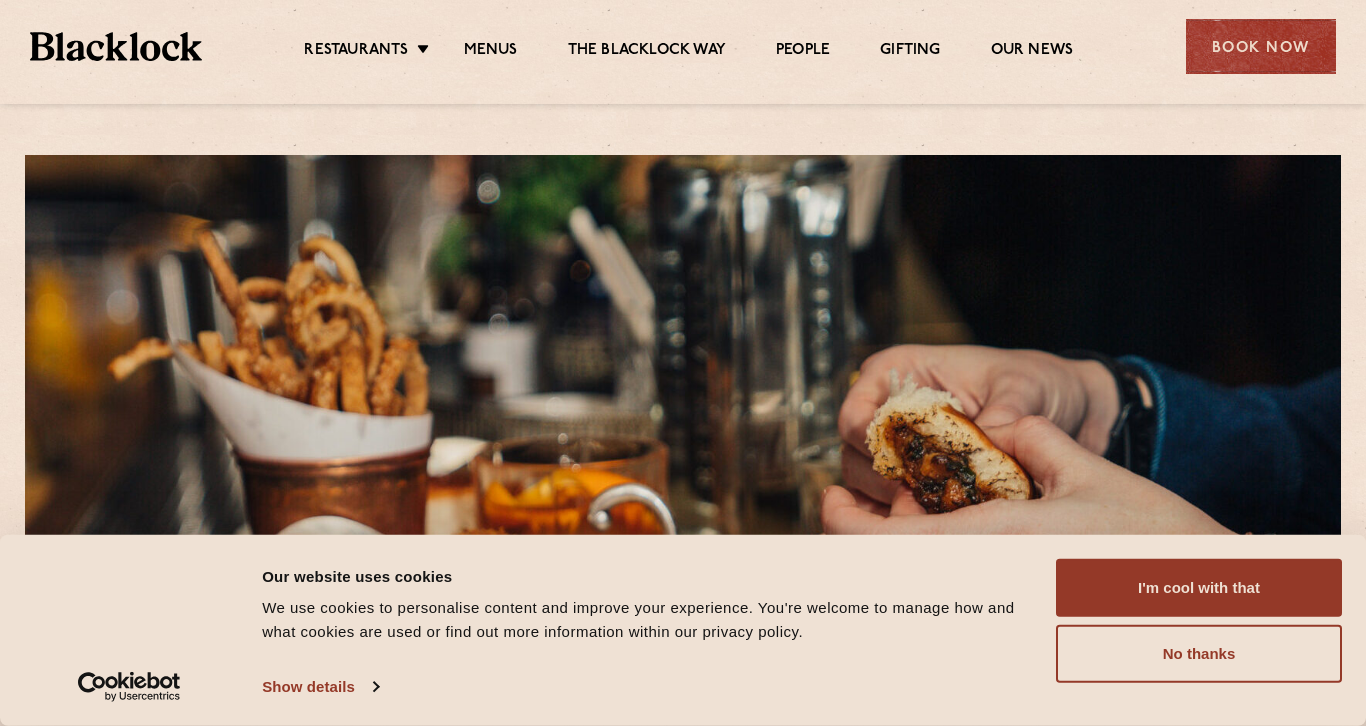 scroll, scrollTop: 0, scrollLeft: 0, axis: both 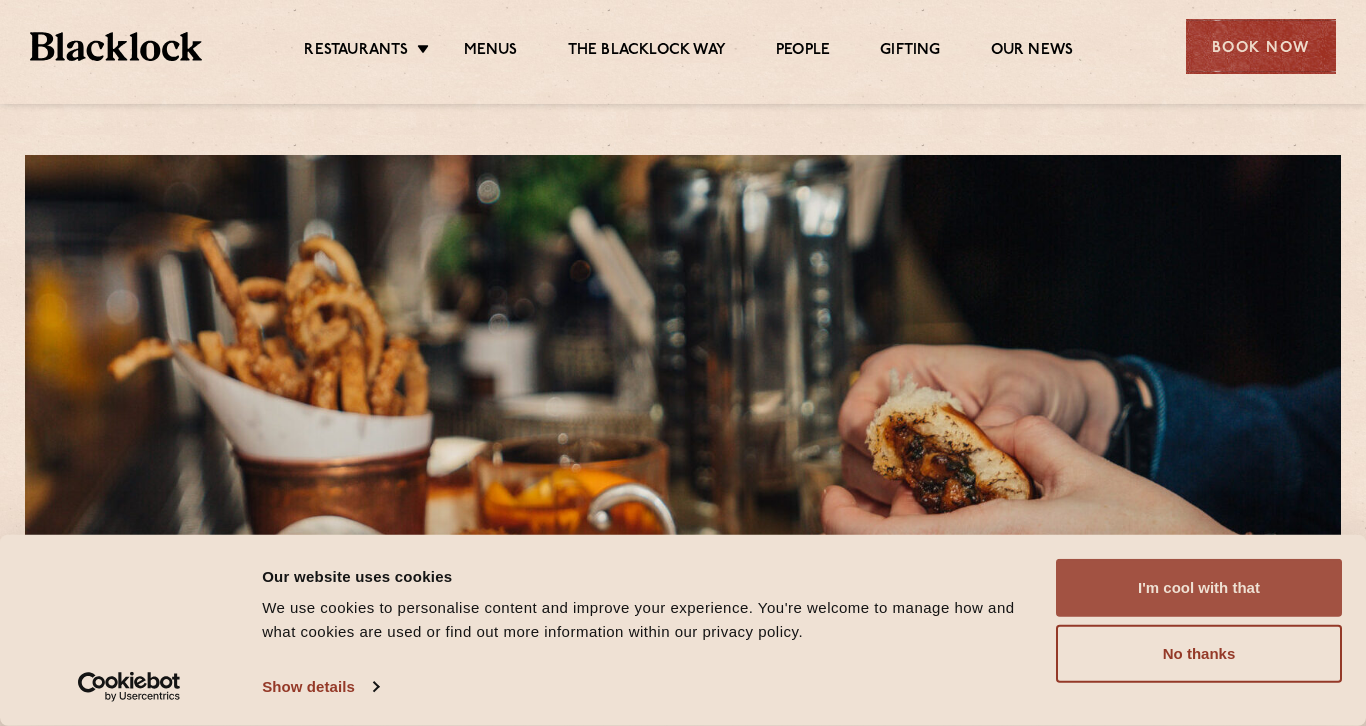 click on "I'm cool with that" at bounding box center (1199, 588) 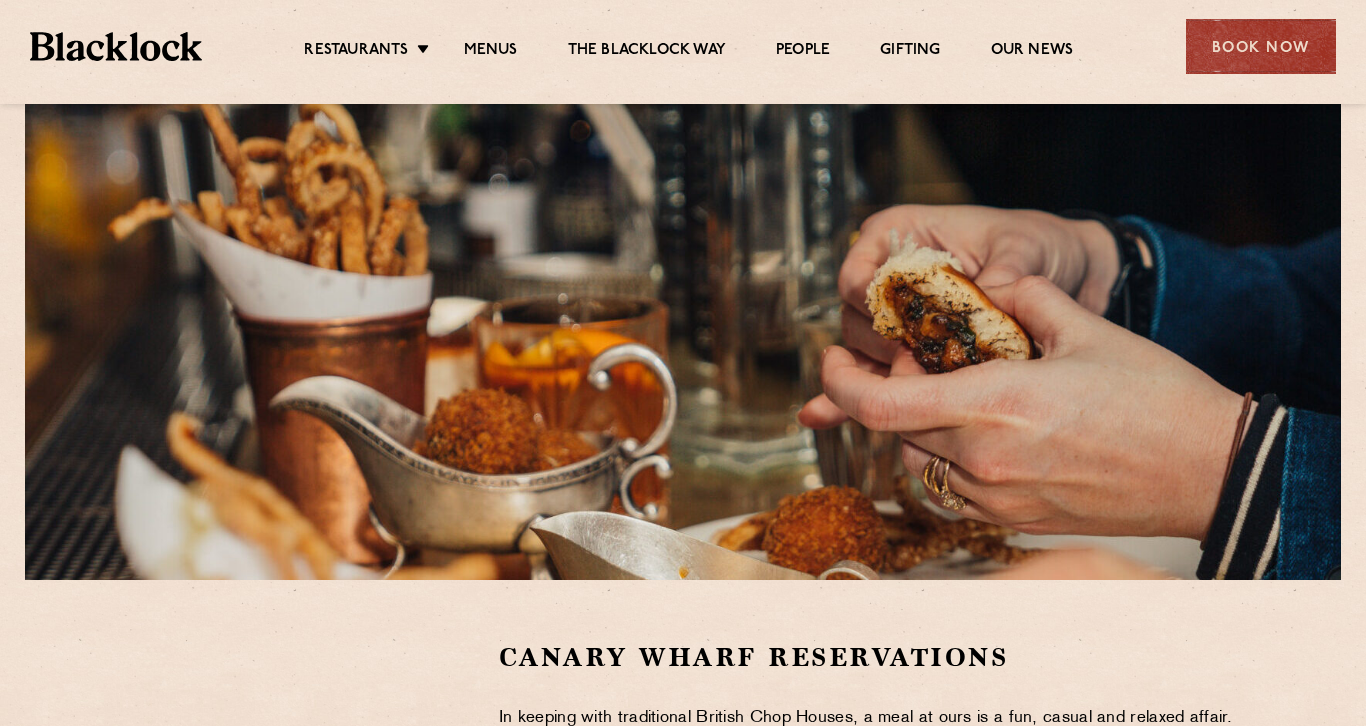 scroll, scrollTop: 0, scrollLeft: 0, axis: both 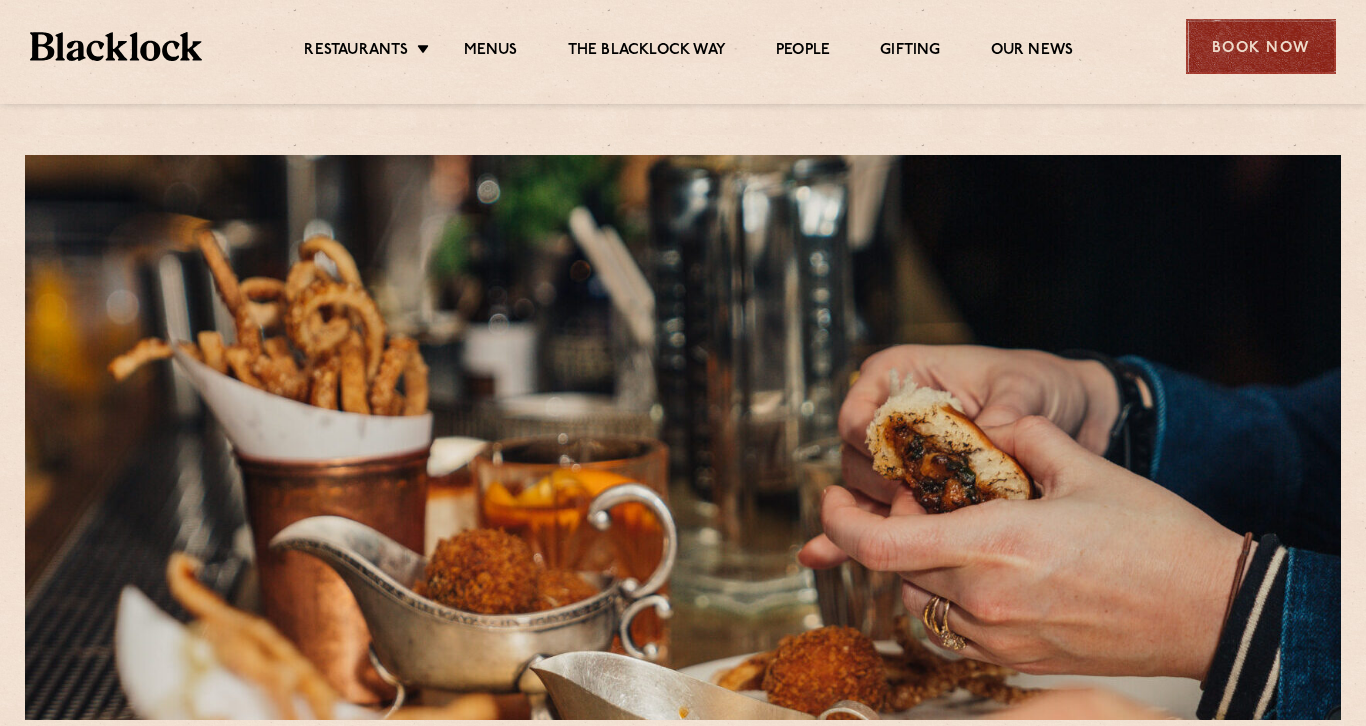 click on "Book Now" at bounding box center [1261, 46] 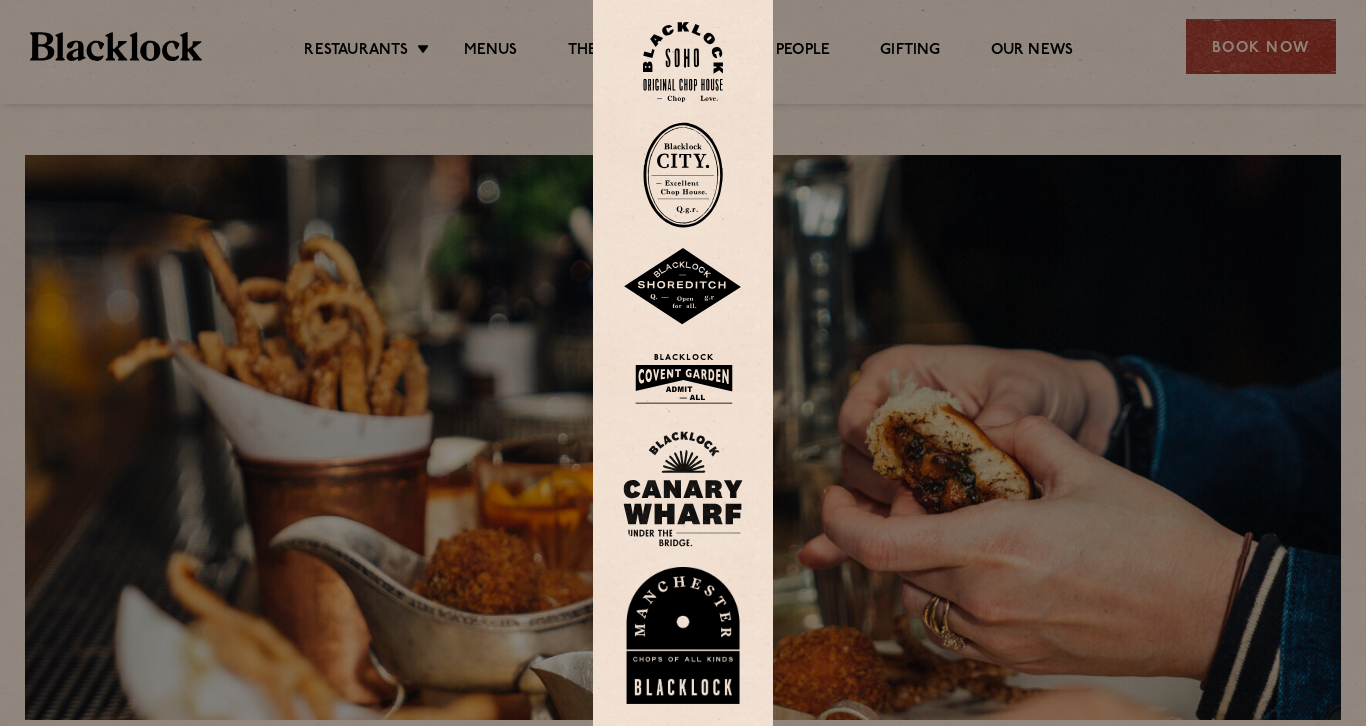 click at bounding box center (683, 489) 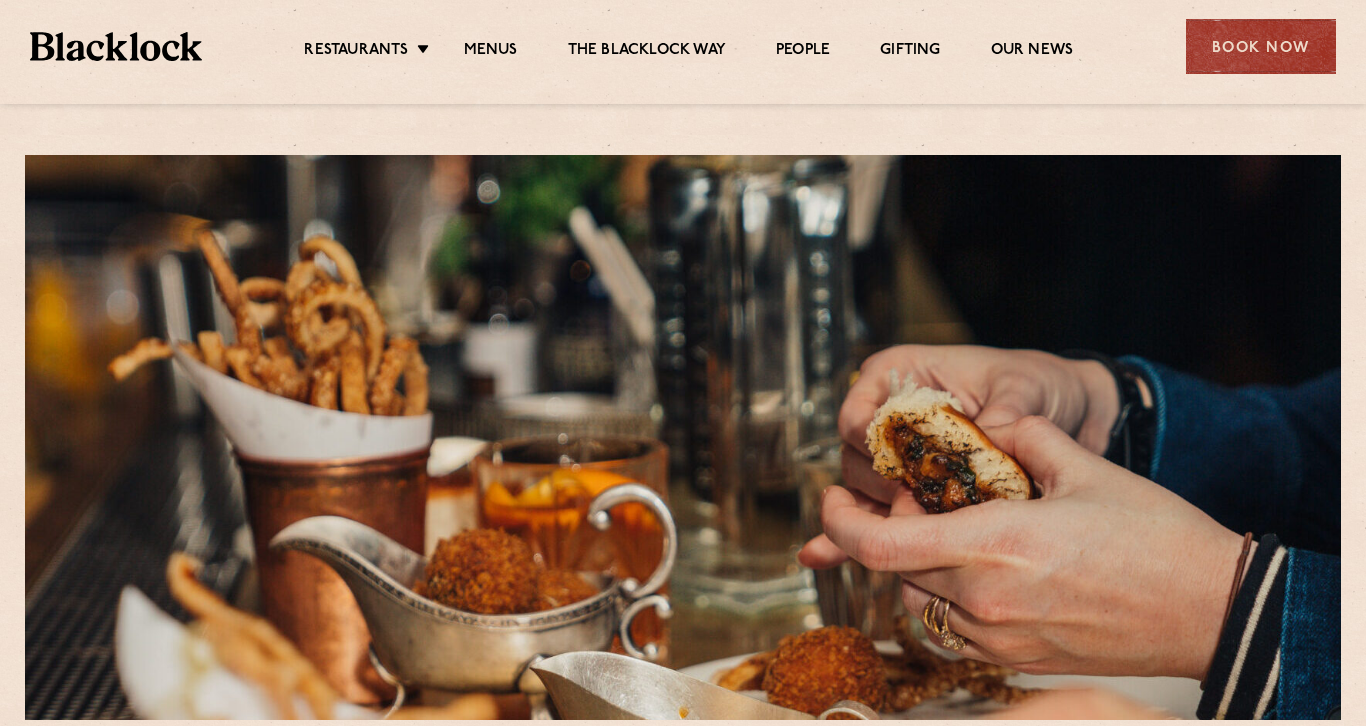 scroll, scrollTop: 0, scrollLeft: 0, axis: both 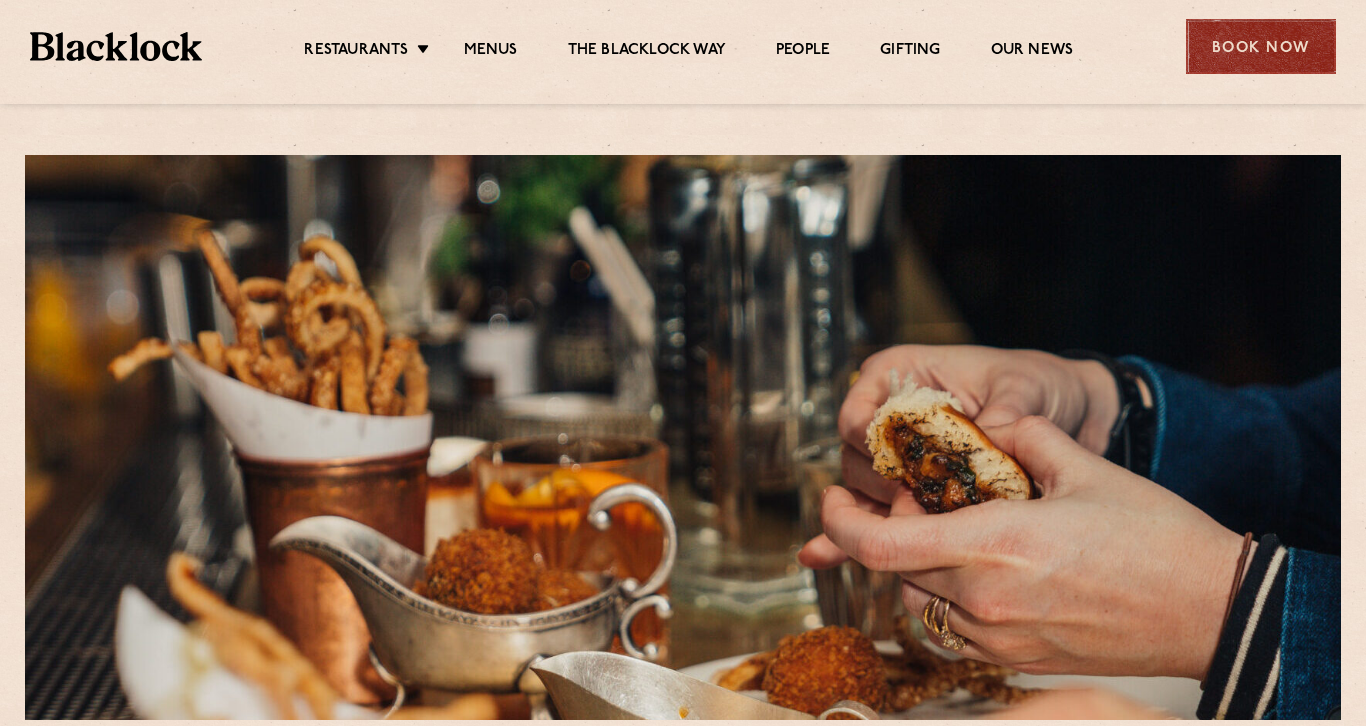 click on "Book Now" at bounding box center [1261, 46] 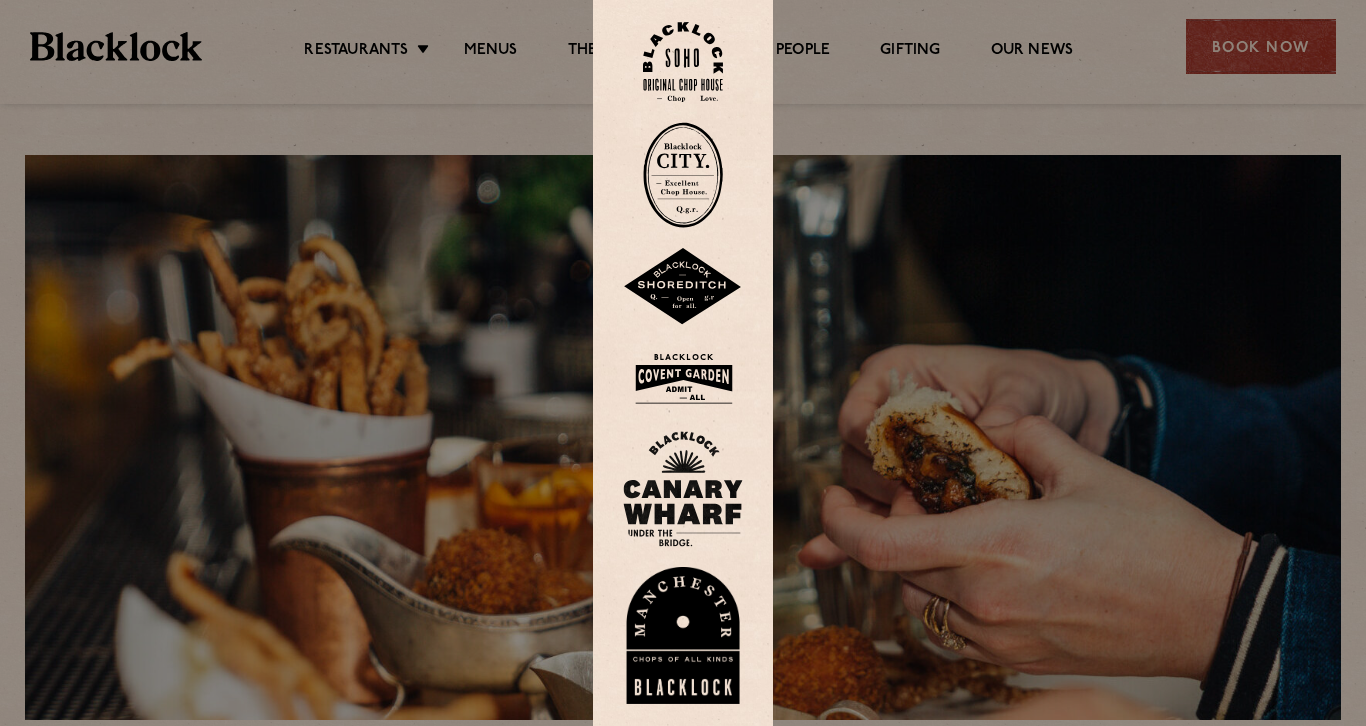 click at bounding box center [683, 489] 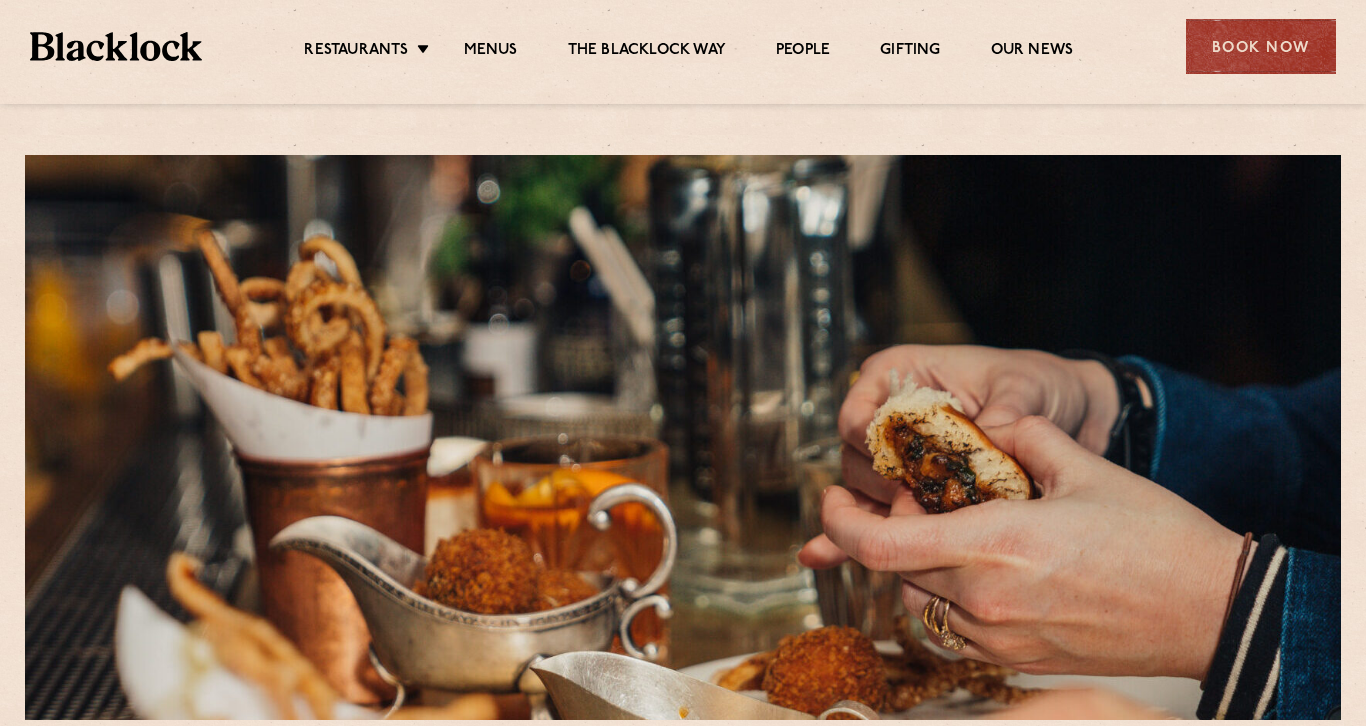 scroll, scrollTop: 0, scrollLeft: 0, axis: both 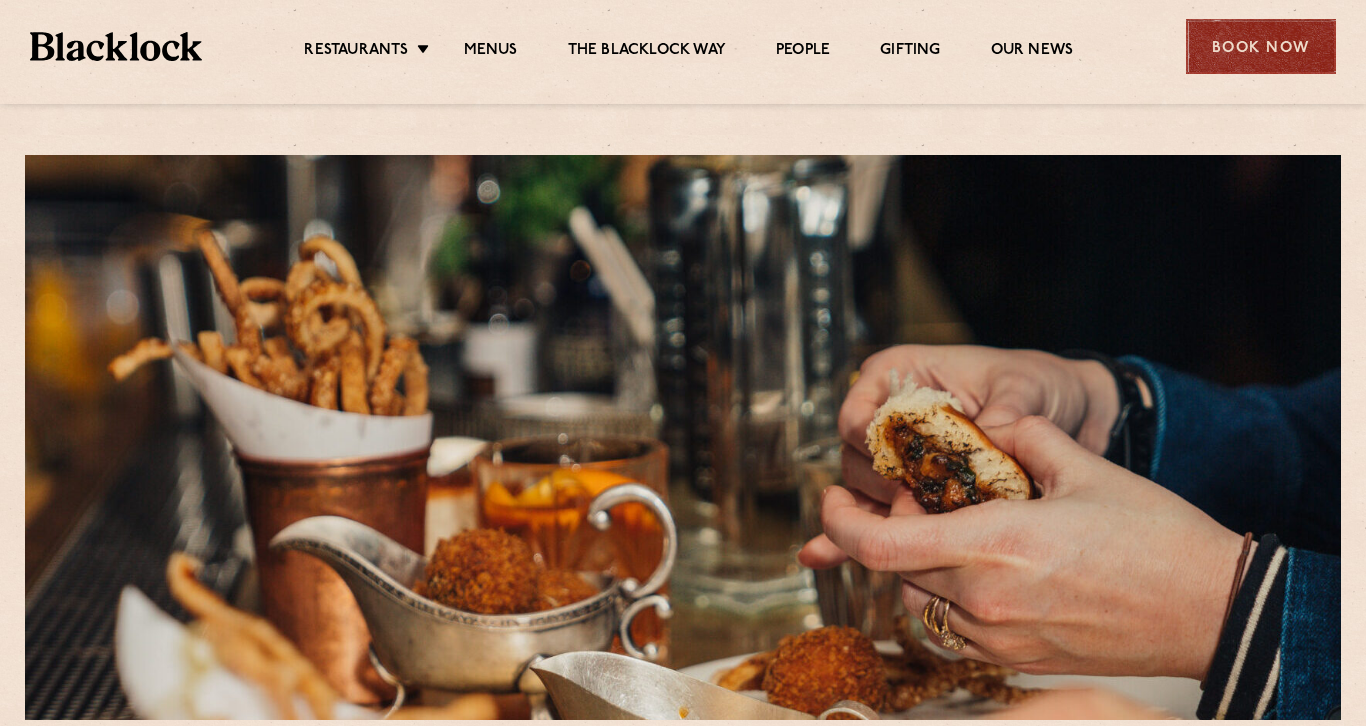 click on "Book Now" at bounding box center (1261, 46) 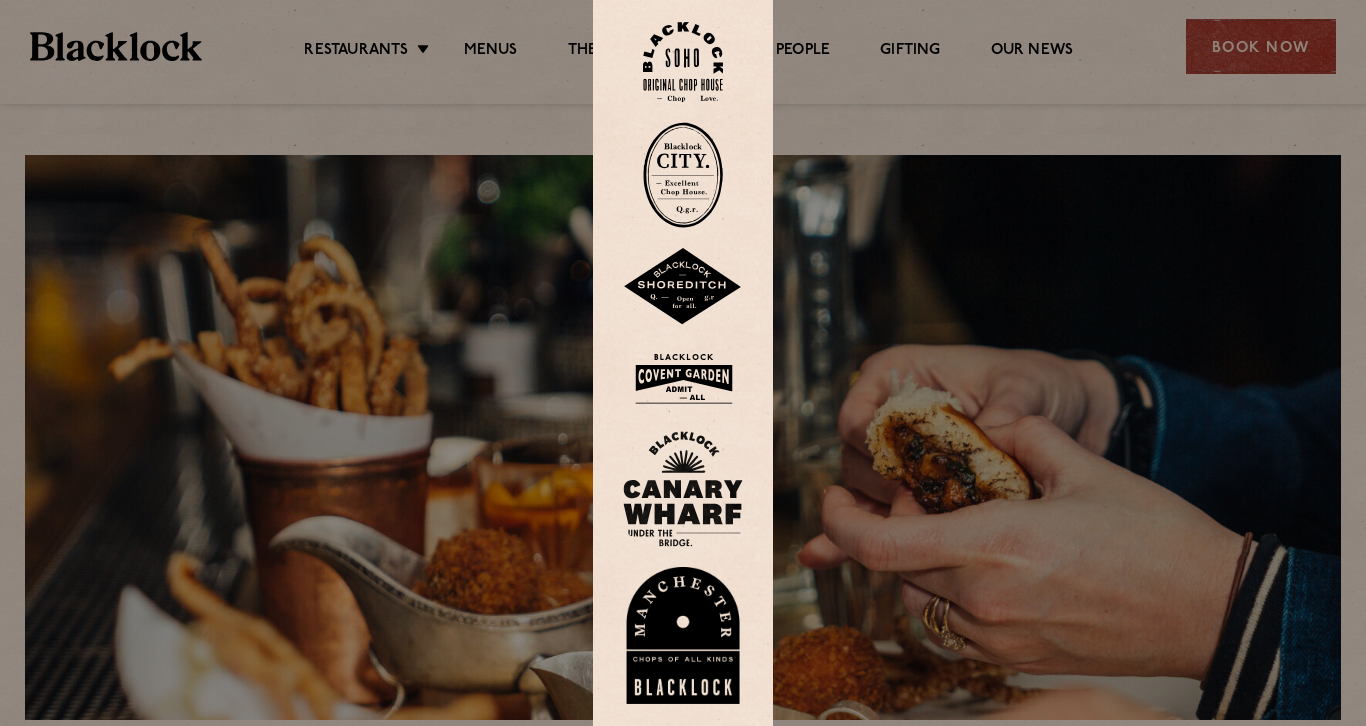 click at bounding box center [683, 489] 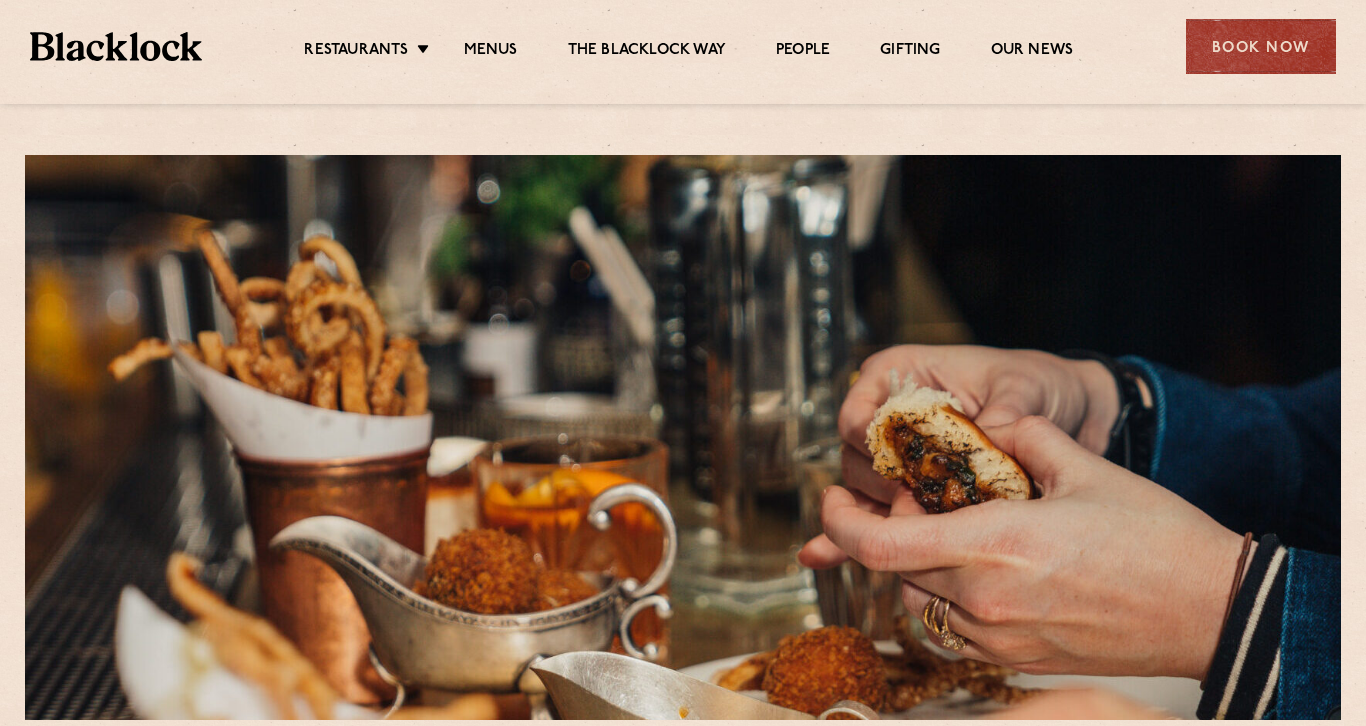 scroll, scrollTop: 0, scrollLeft: 0, axis: both 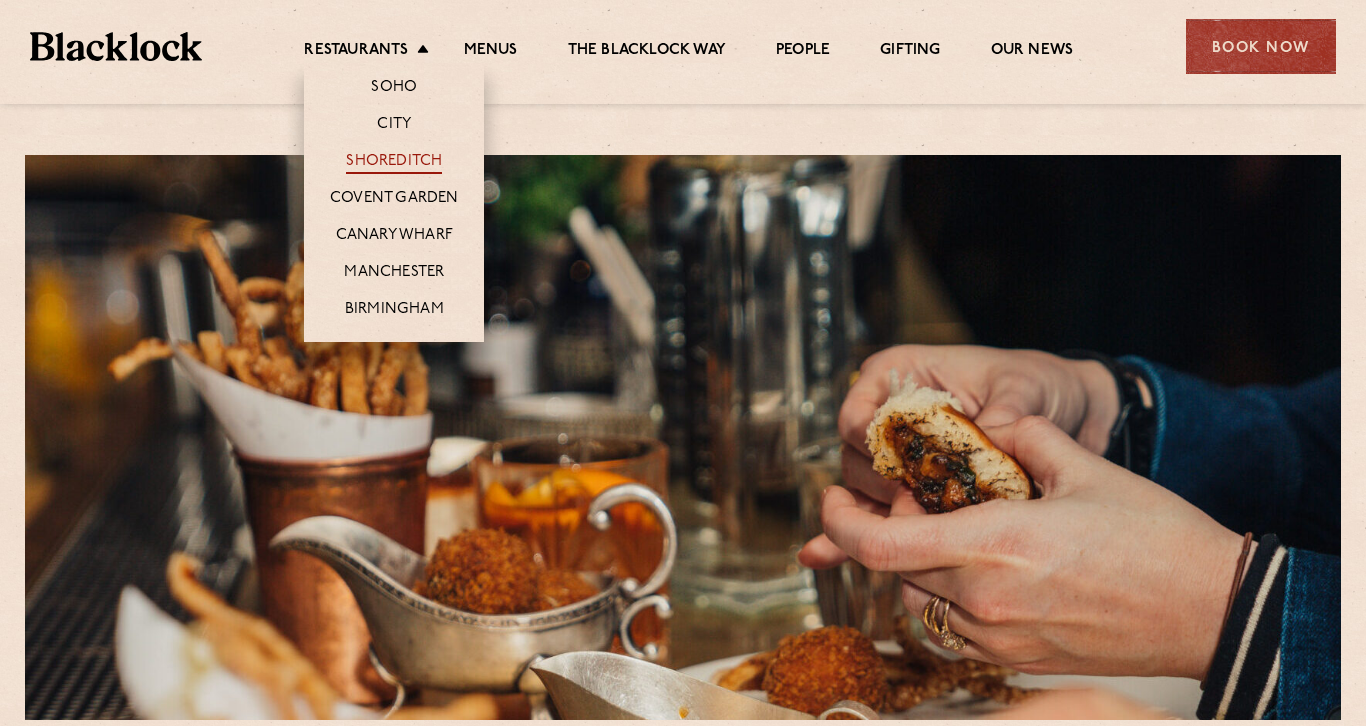 click on "Shoreditch" at bounding box center (394, 163) 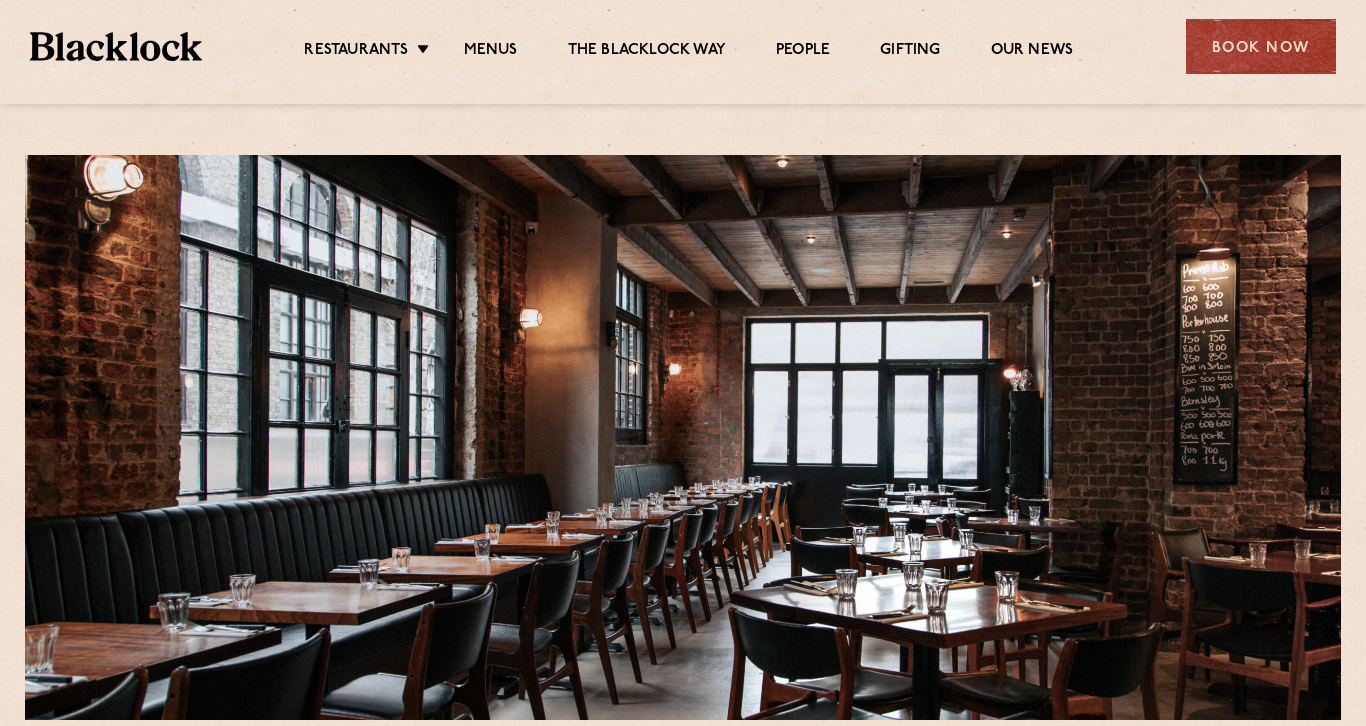 scroll, scrollTop: 0, scrollLeft: 0, axis: both 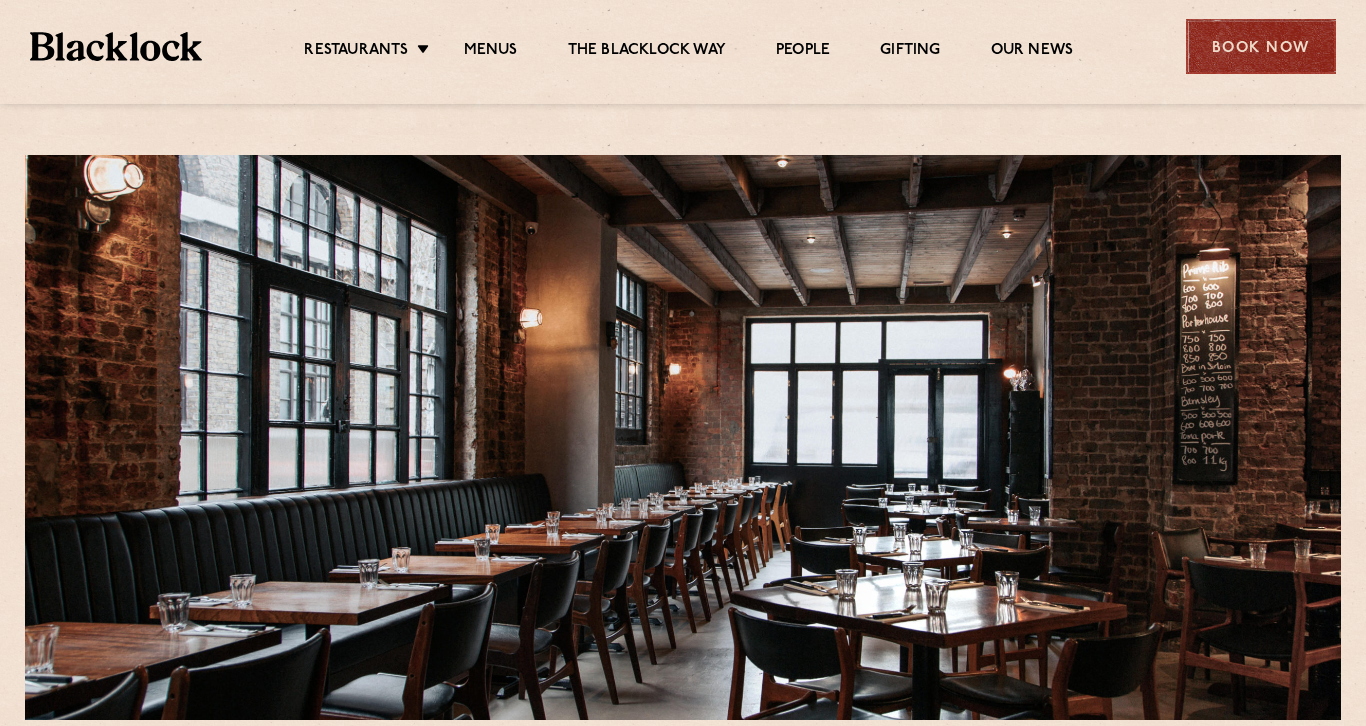 click on "Book Now" at bounding box center (1261, 46) 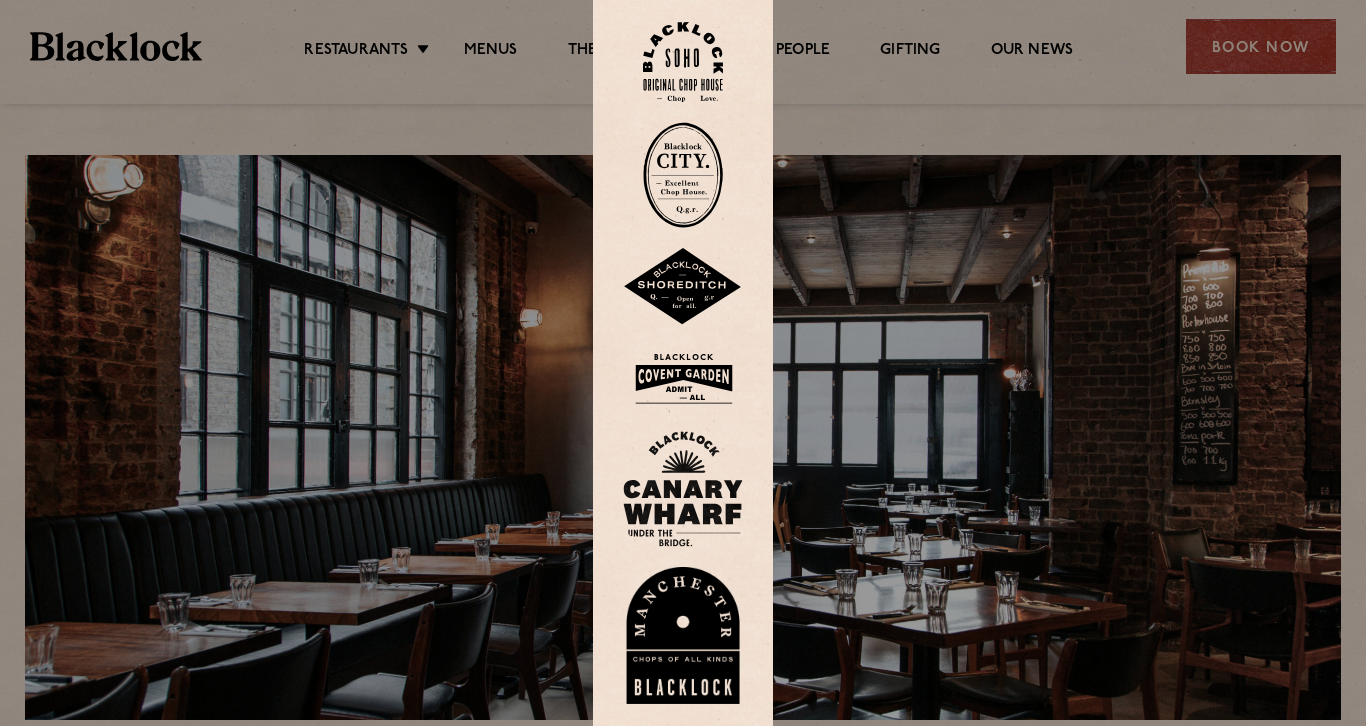click at bounding box center [683, 489] 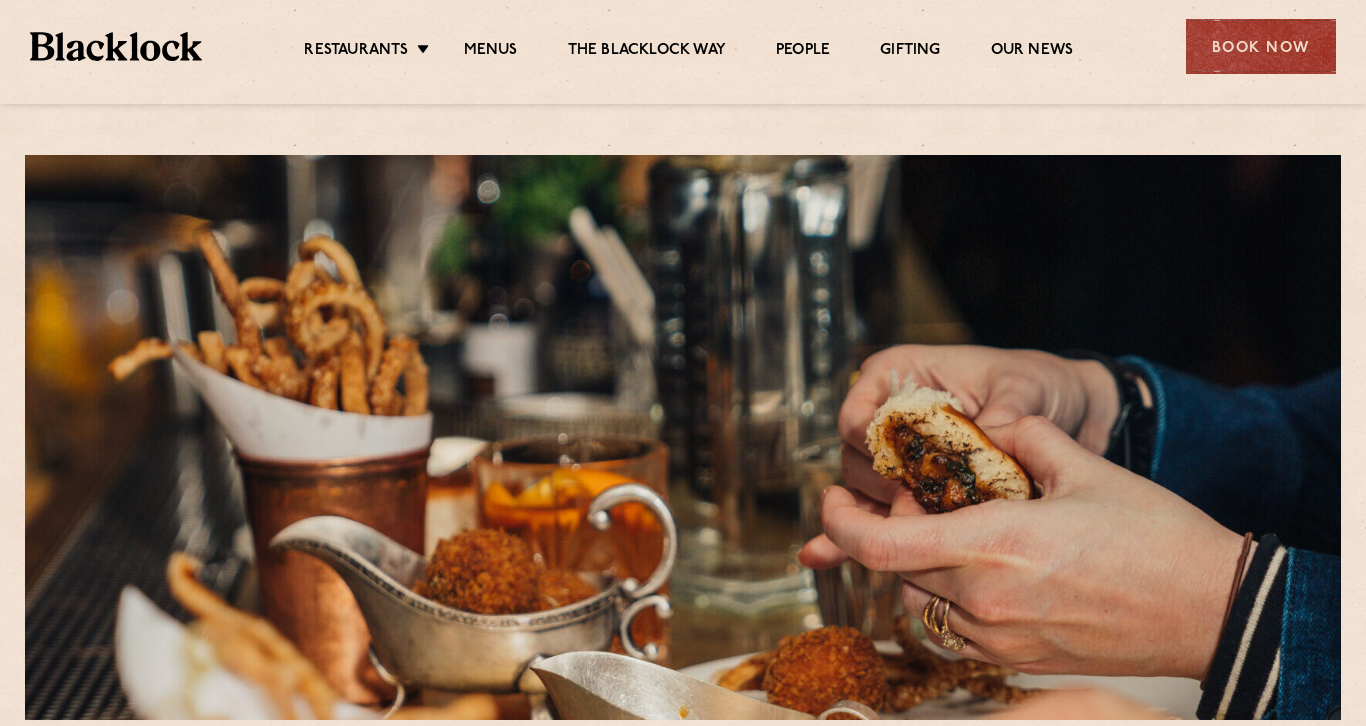 scroll, scrollTop: 0, scrollLeft: 0, axis: both 